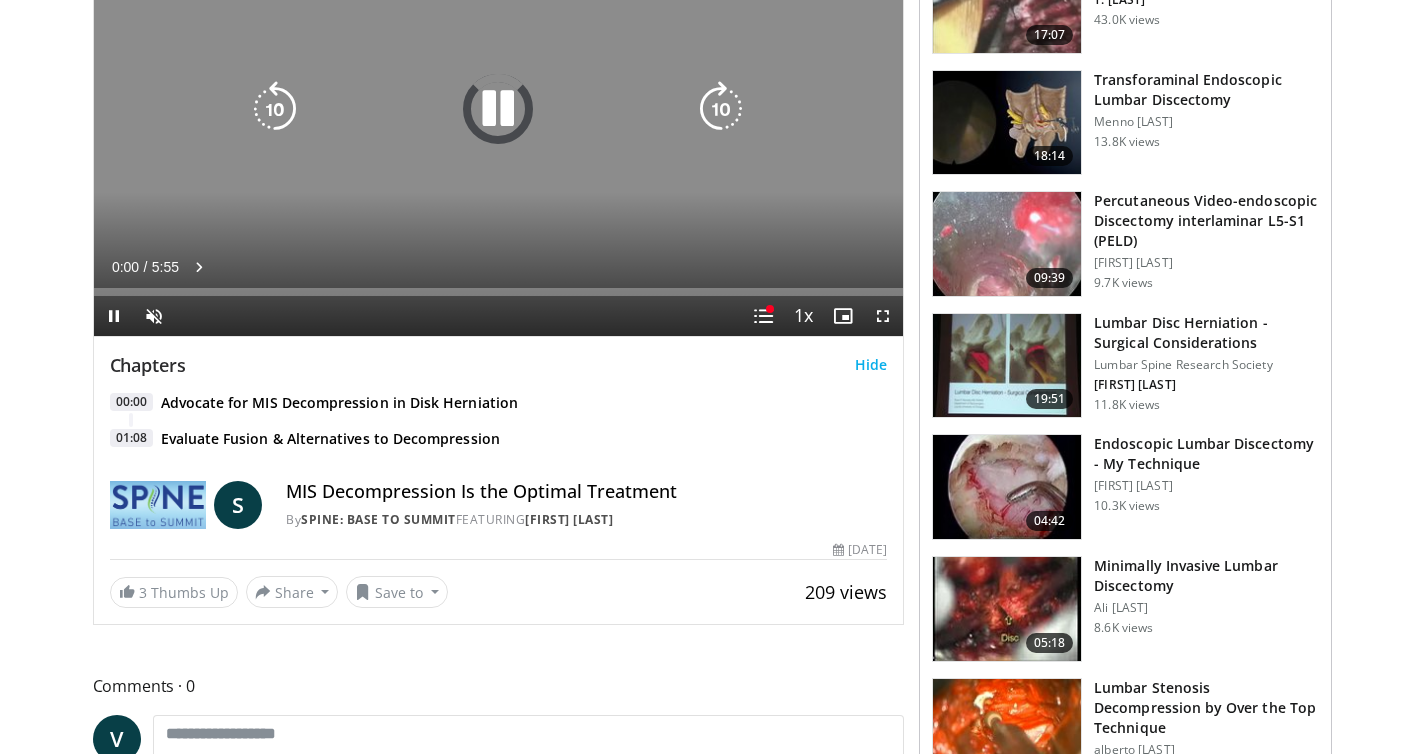 scroll, scrollTop: 439, scrollLeft: 0, axis: vertical 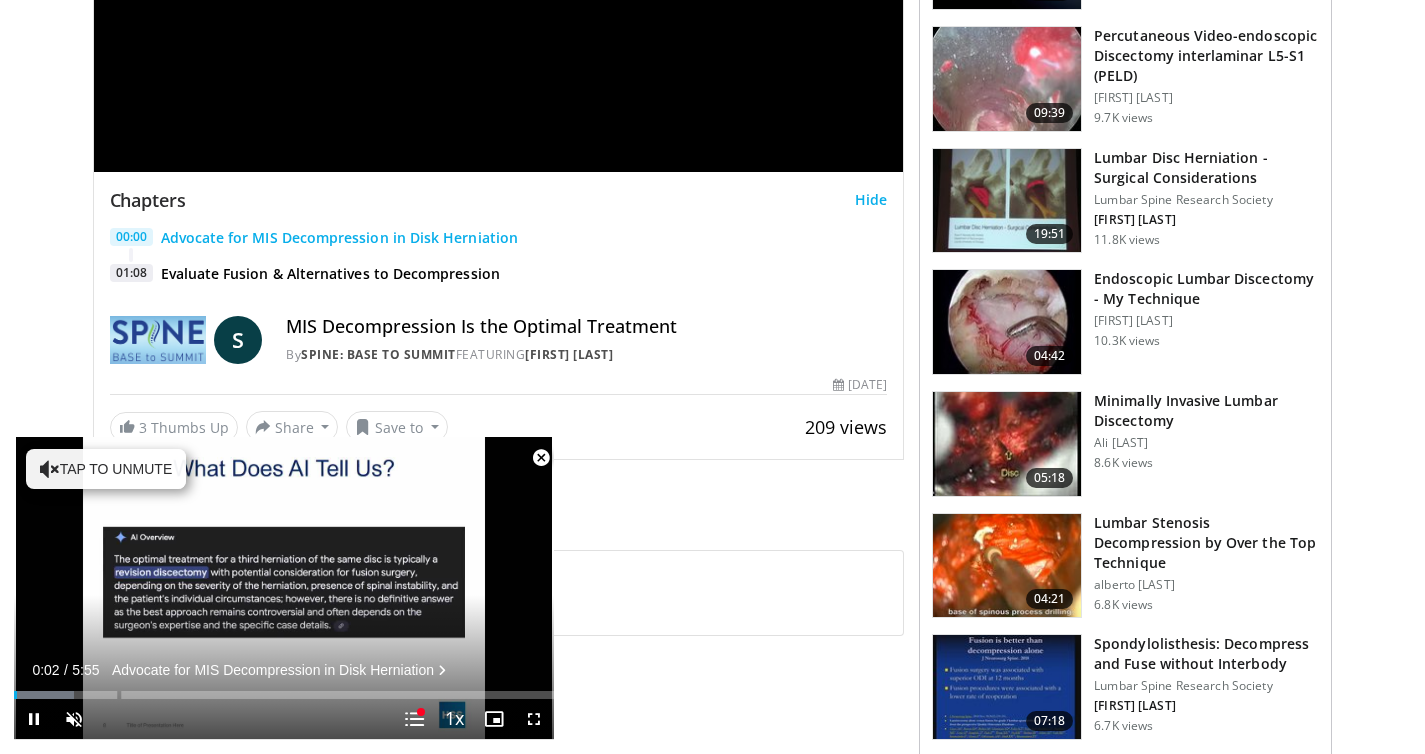 click at bounding box center (541, 458) 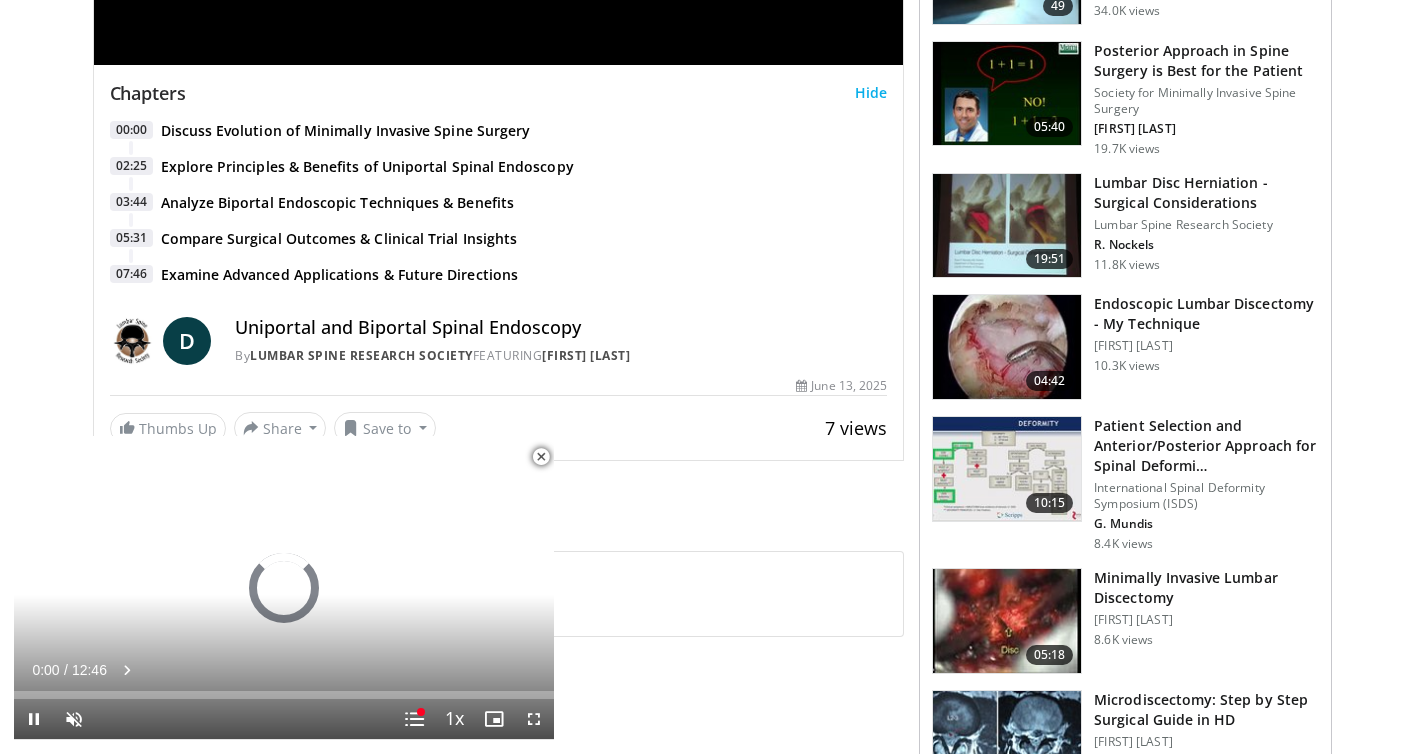 scroll, scrollTop: 577, scrollLeft: 0, axis: vertical 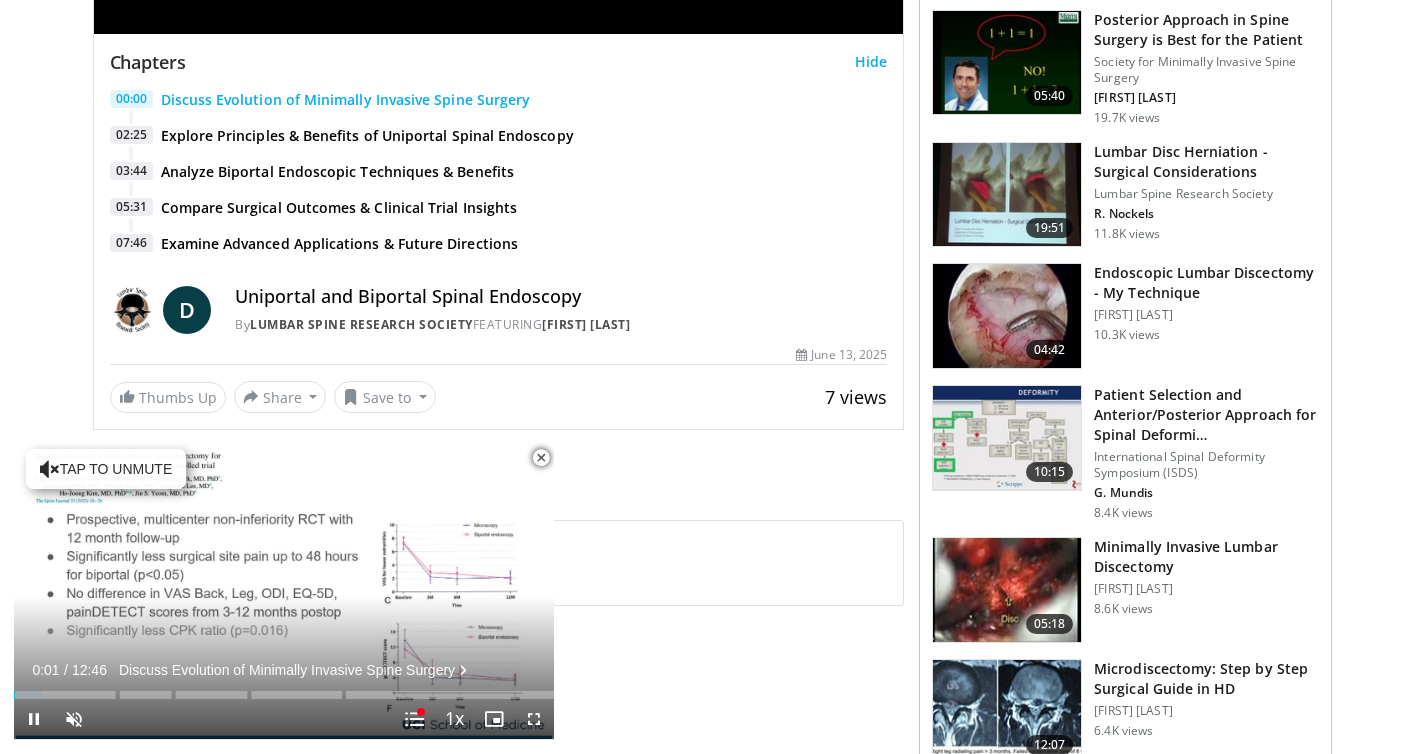 click at bounding box center (541, 458) 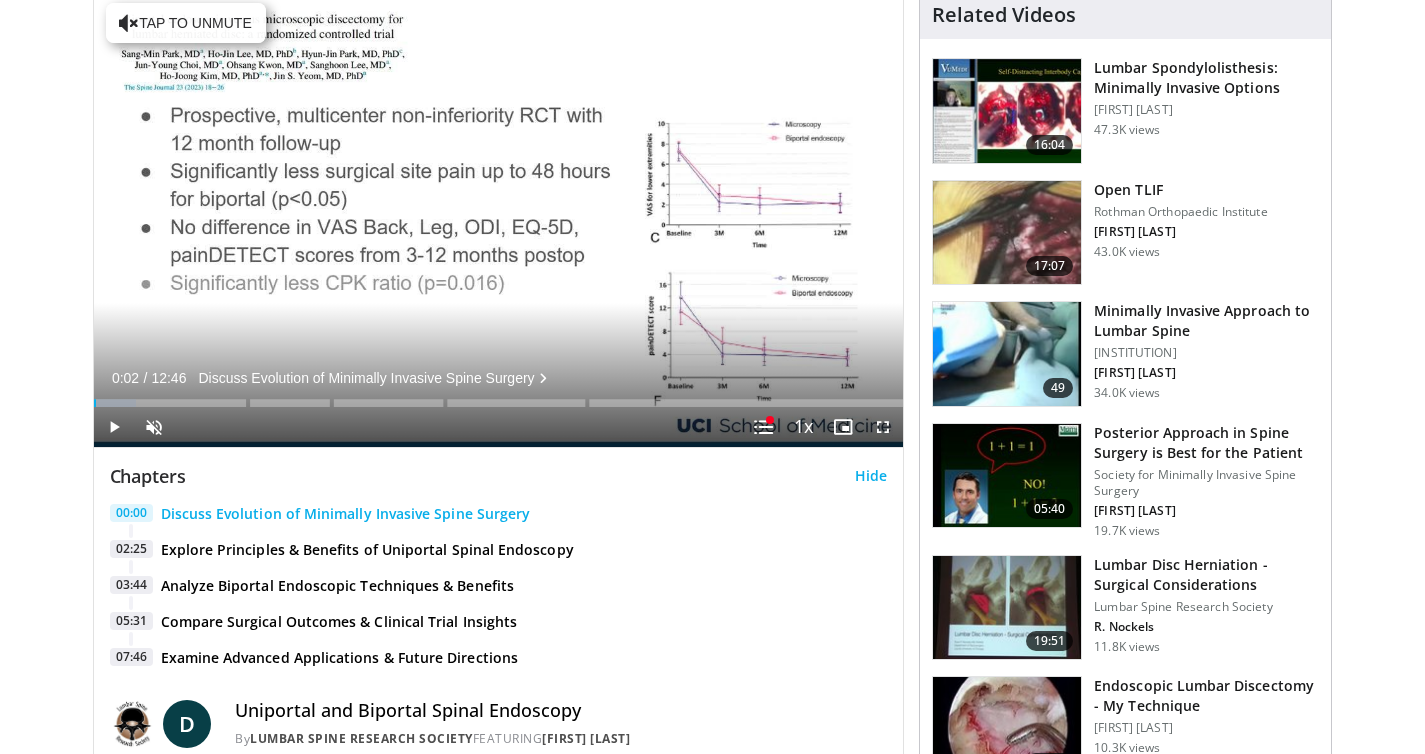 scroll, scrollTop: 0, scrollLeft: 0, axis: both 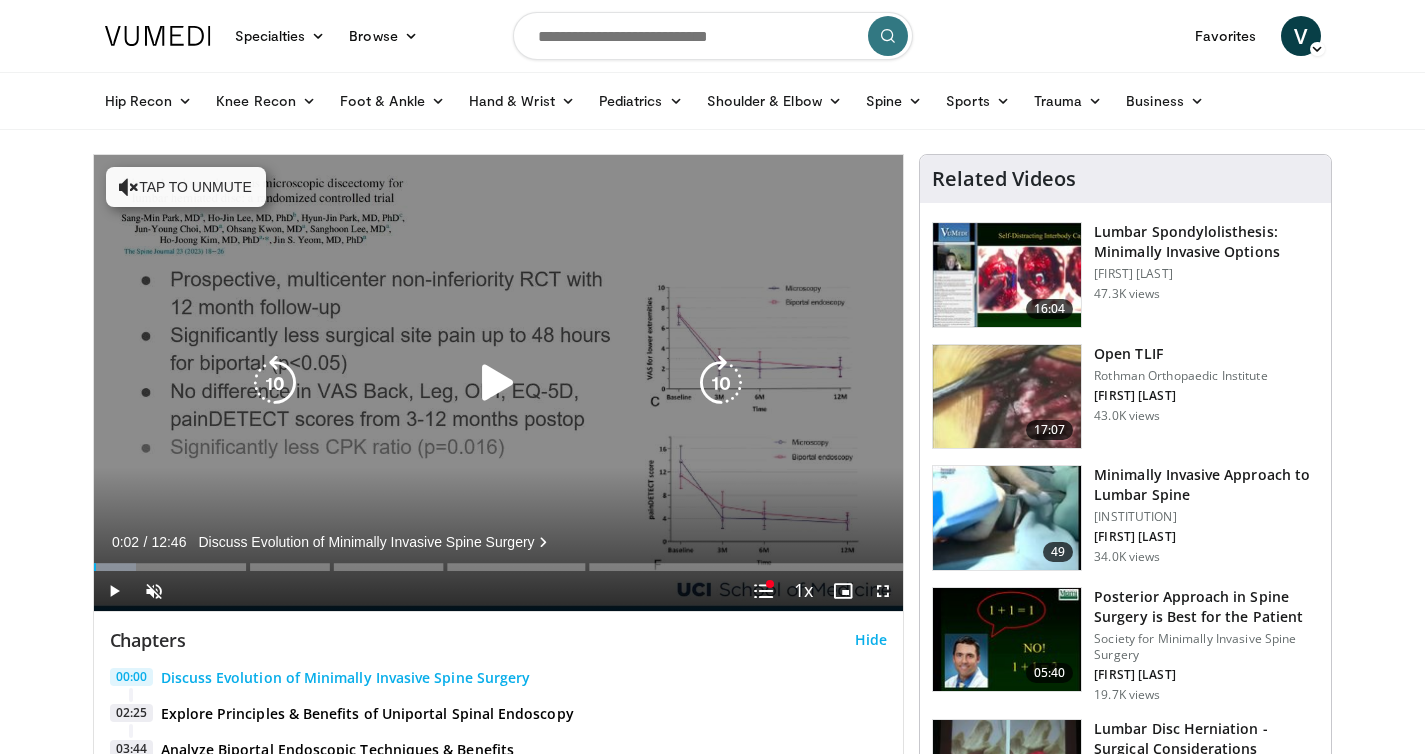 click at bounding box center (498, 383) 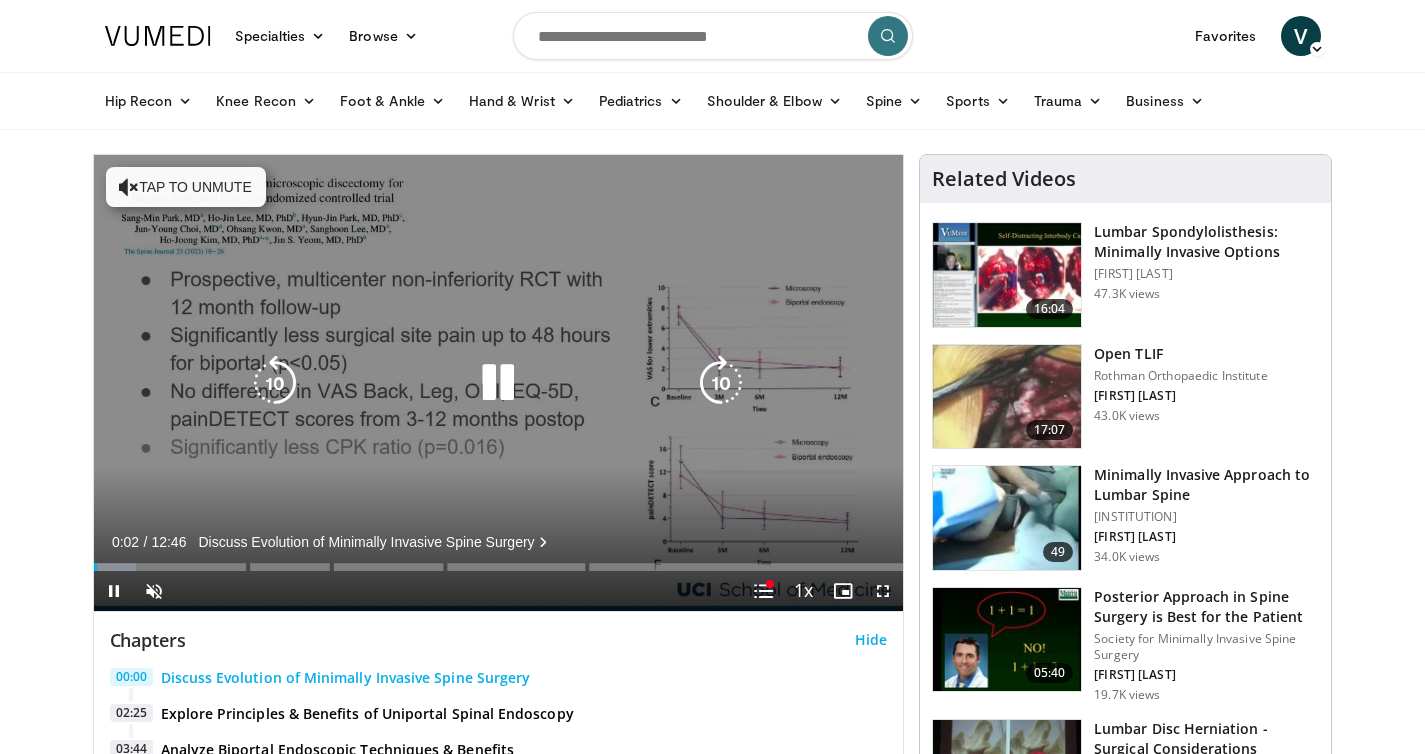 click at bounding box center (498, 383) 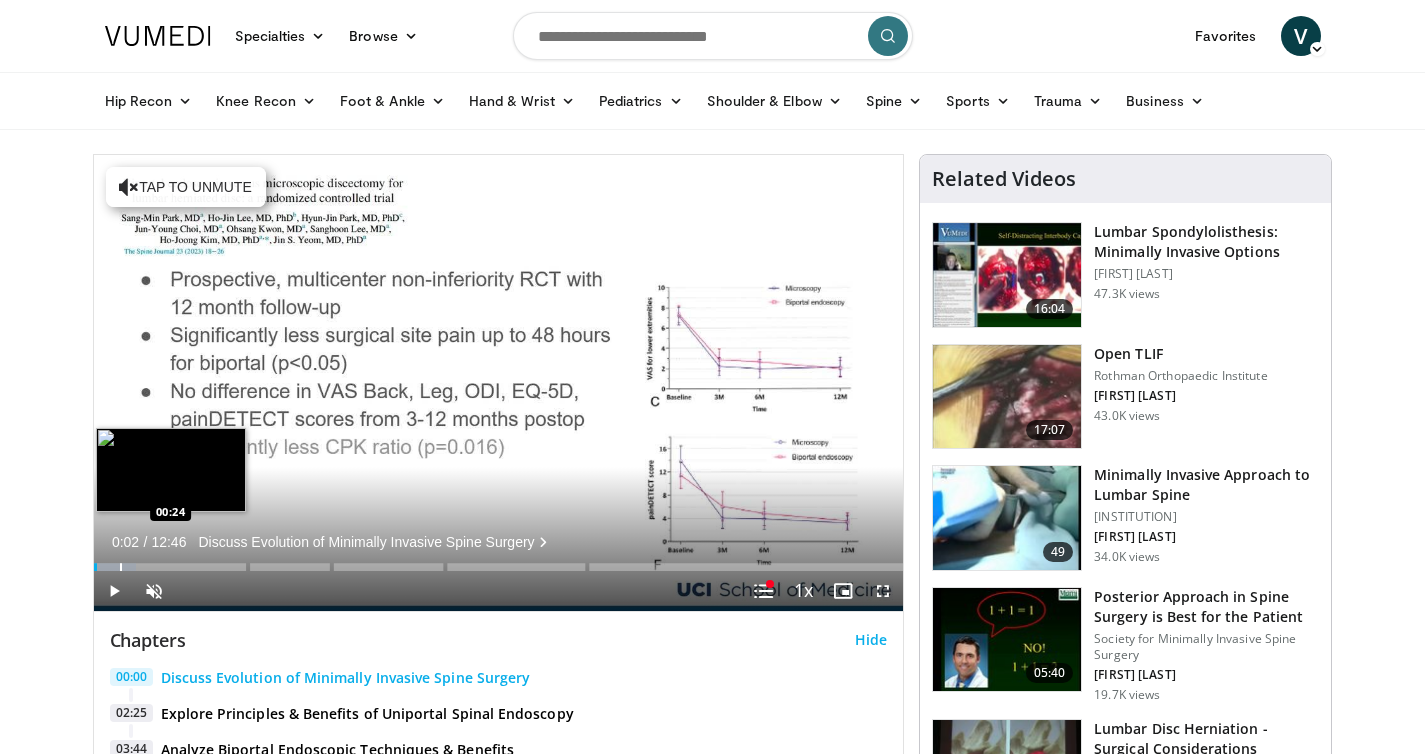 click at bounding box center (121, 567) 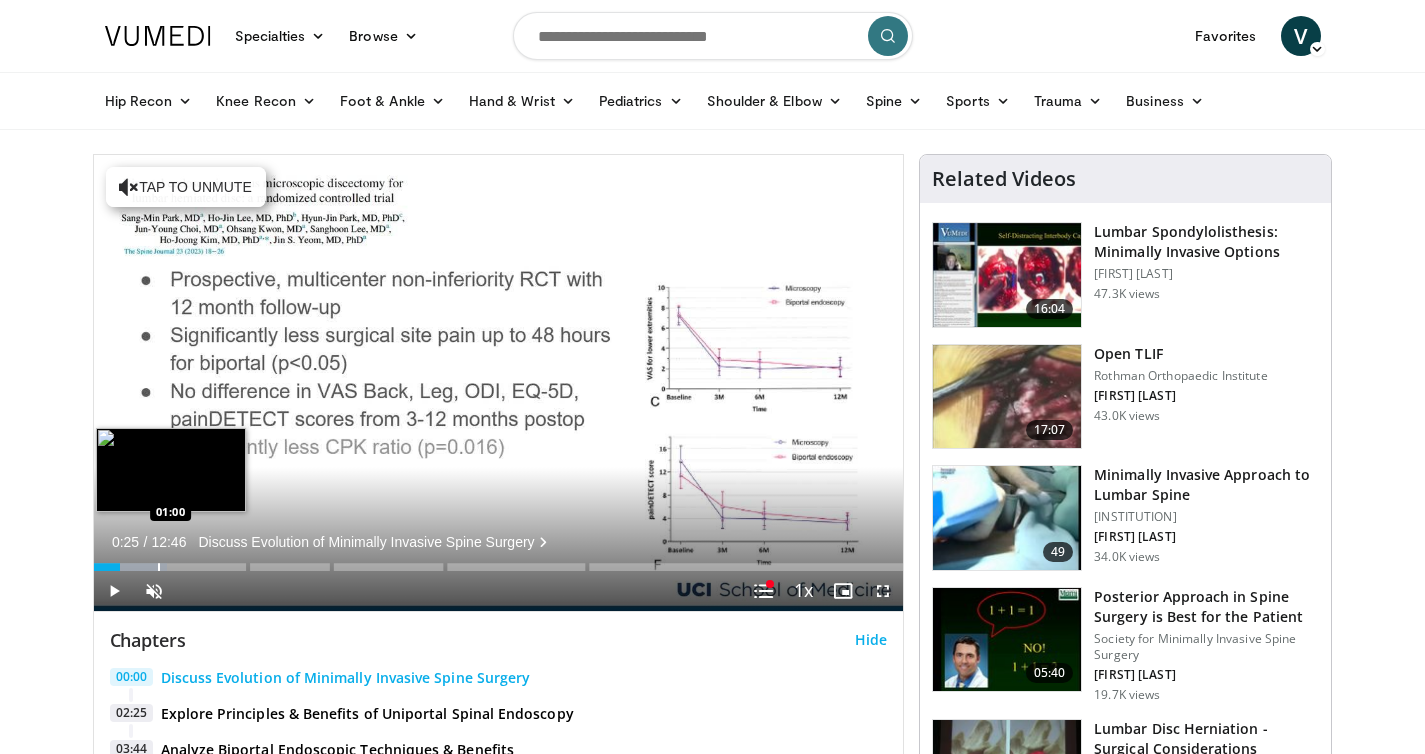 click on "Loaded :  9.12% 00:25 01:00" at bounding box center [499, 561] 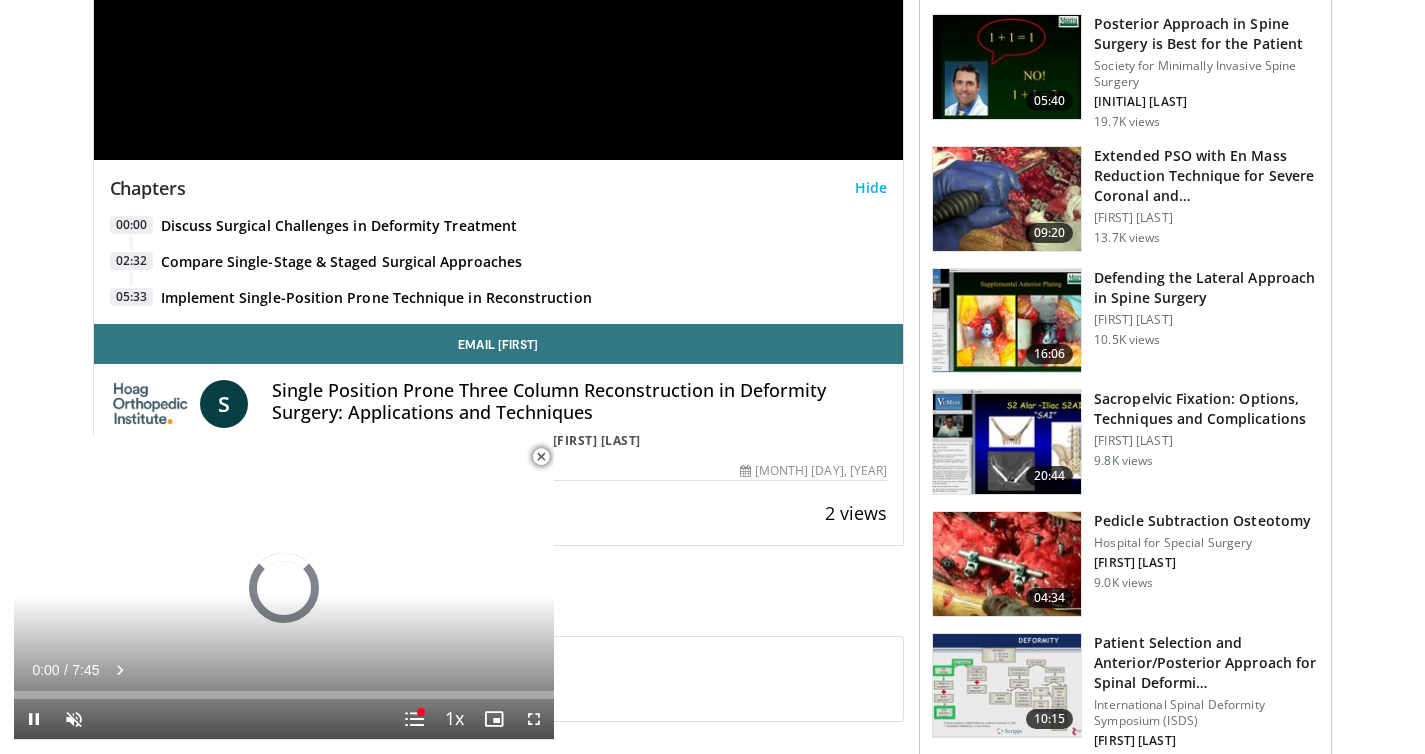 scroll, scrollTop: 470, scrollLeft: 0, axis: vertical 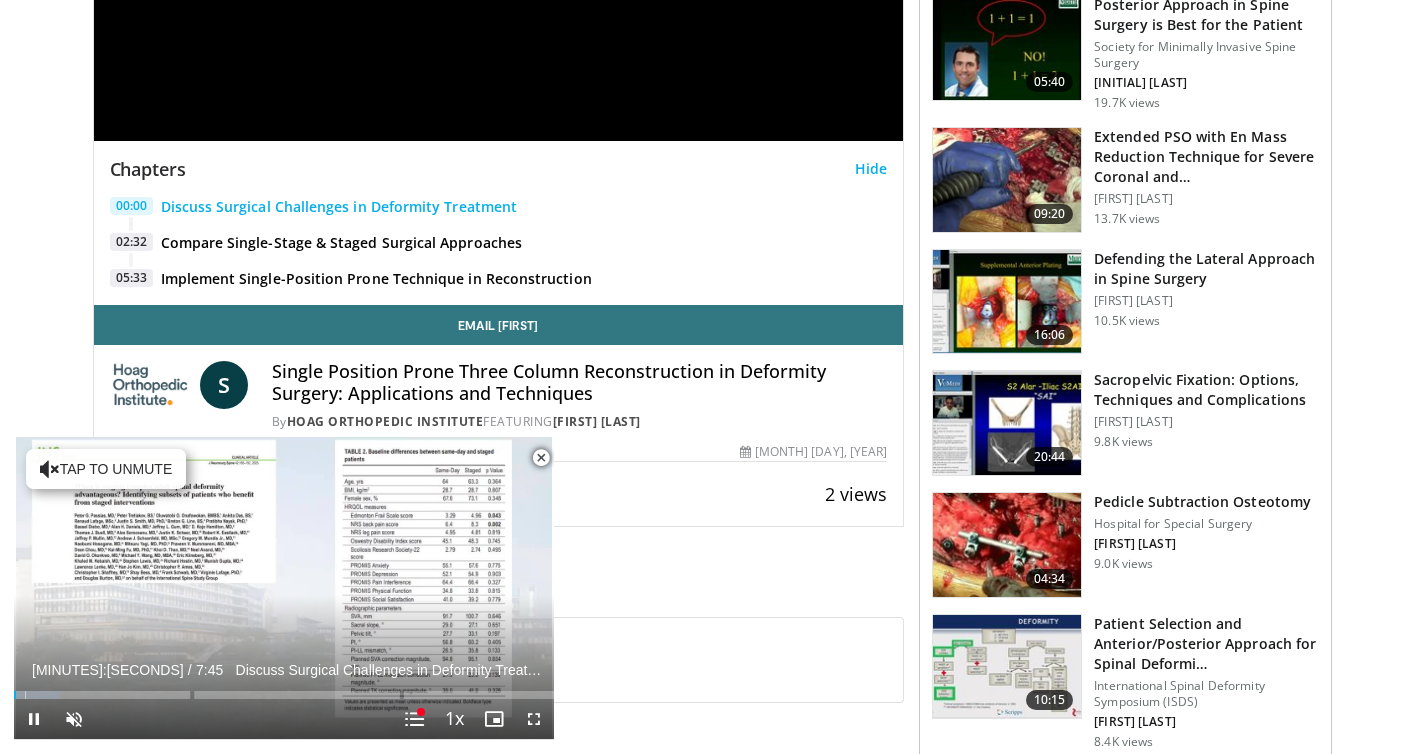 click at bounding box center (541, 458) 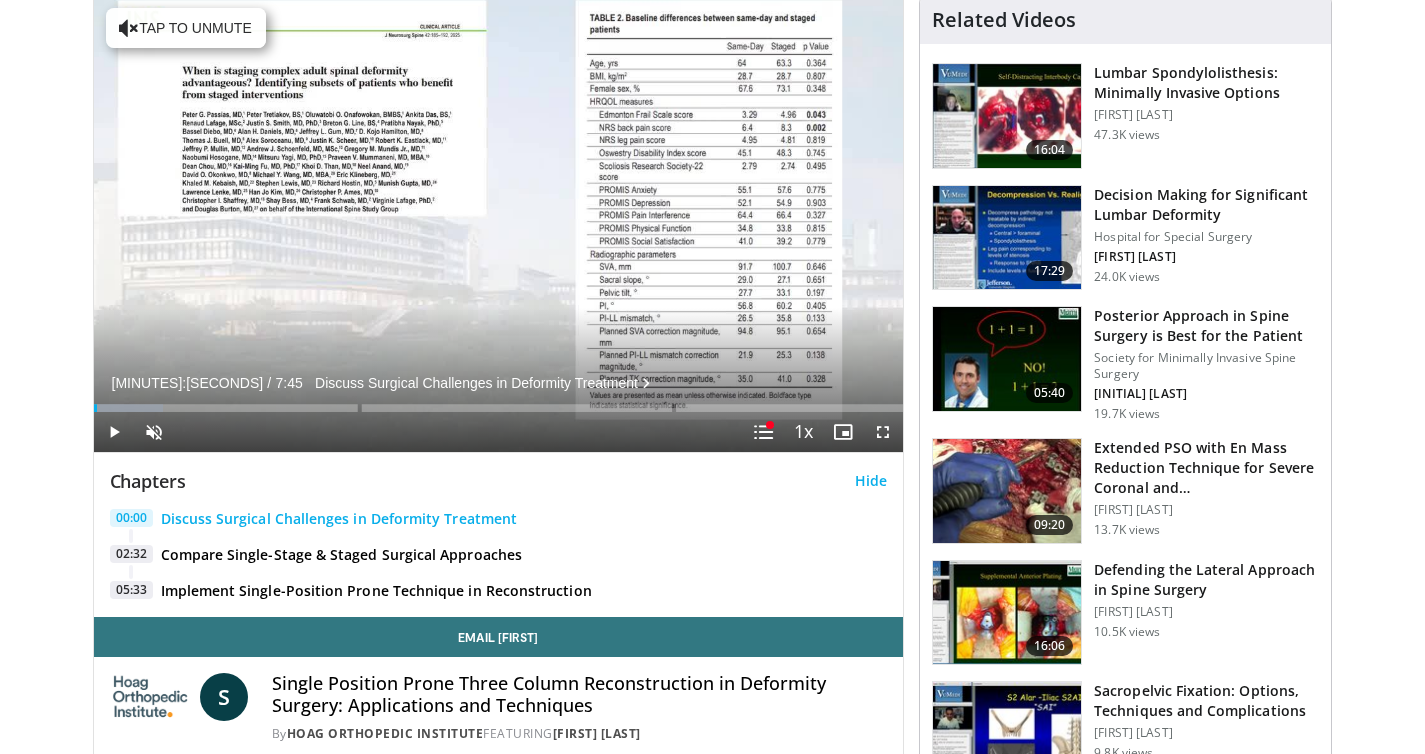 scroll, scrollTop: 151, scrollLeft: 0, axis: vertical 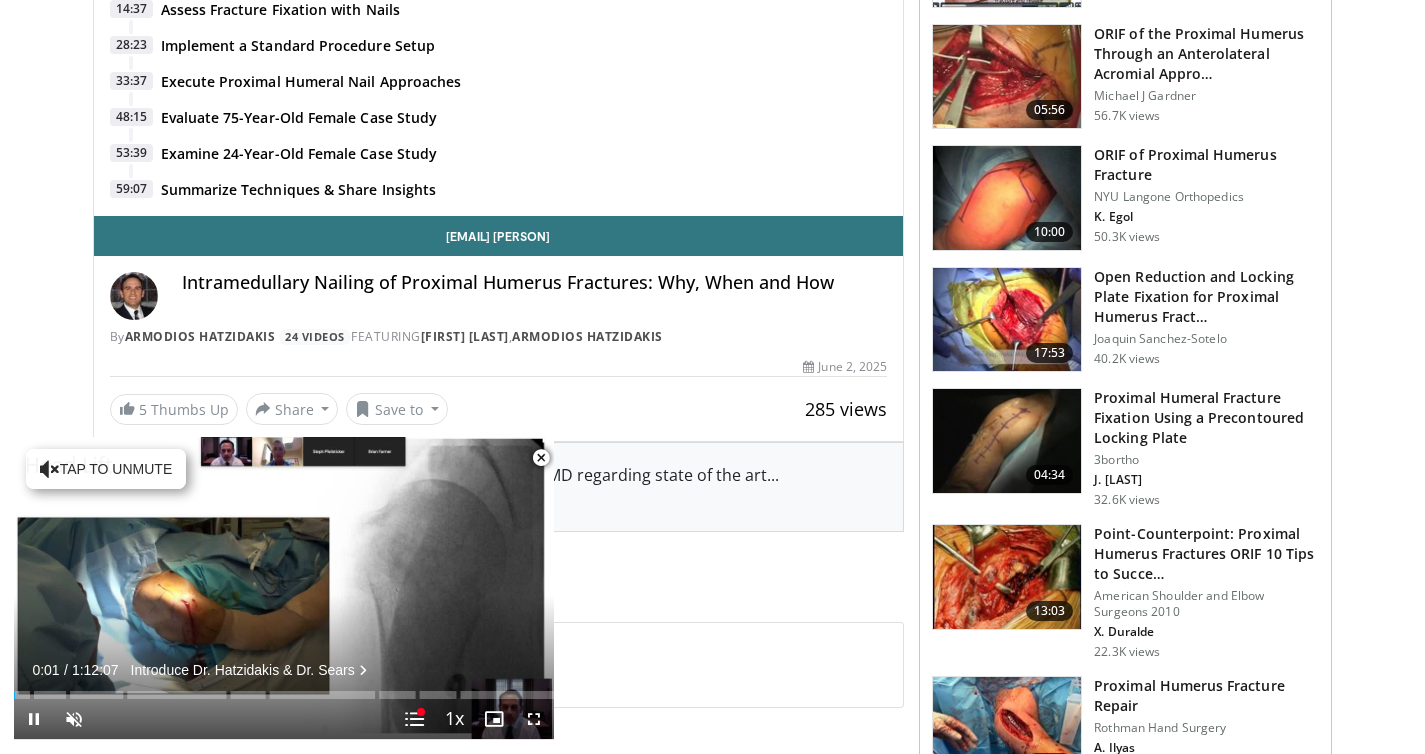 click at bounding box center [541, 458] 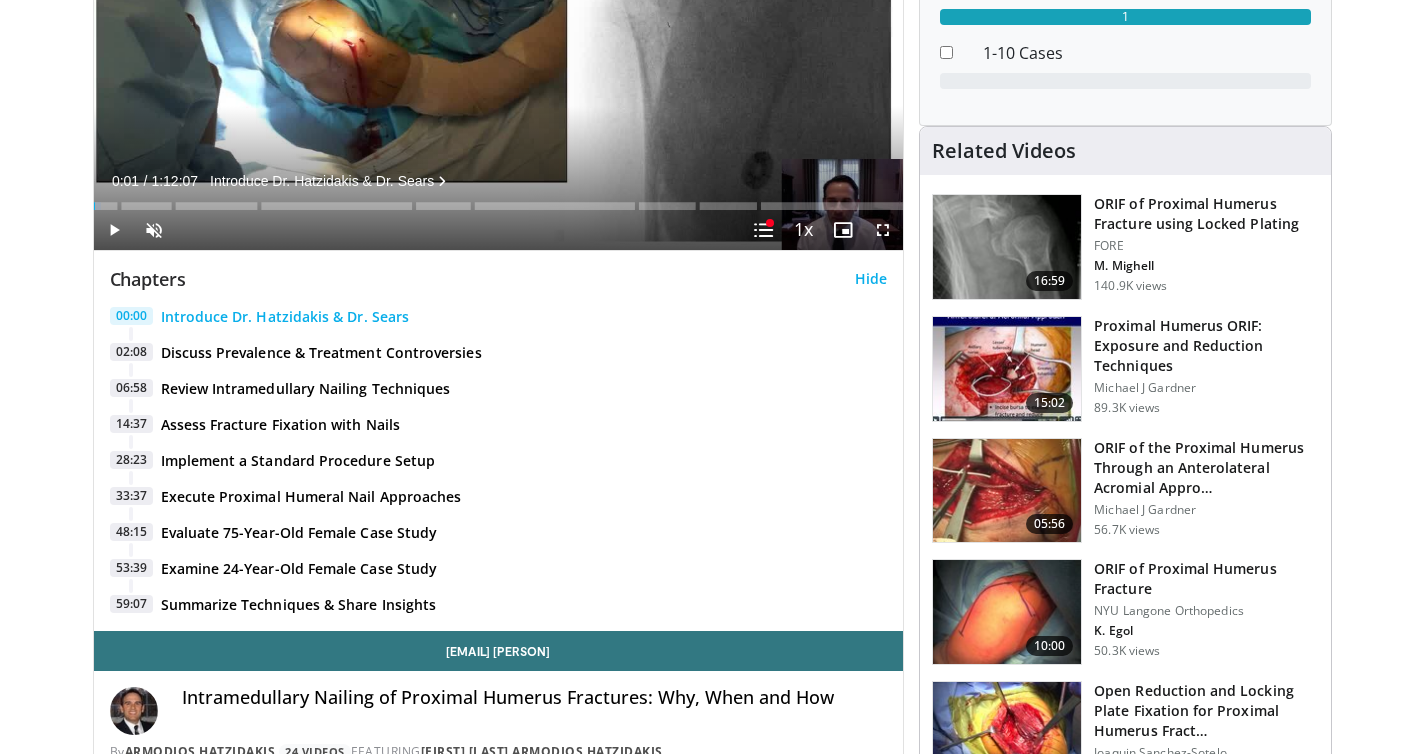 scroll, scrollTop: 0, scrollLeft: 0, axis: both 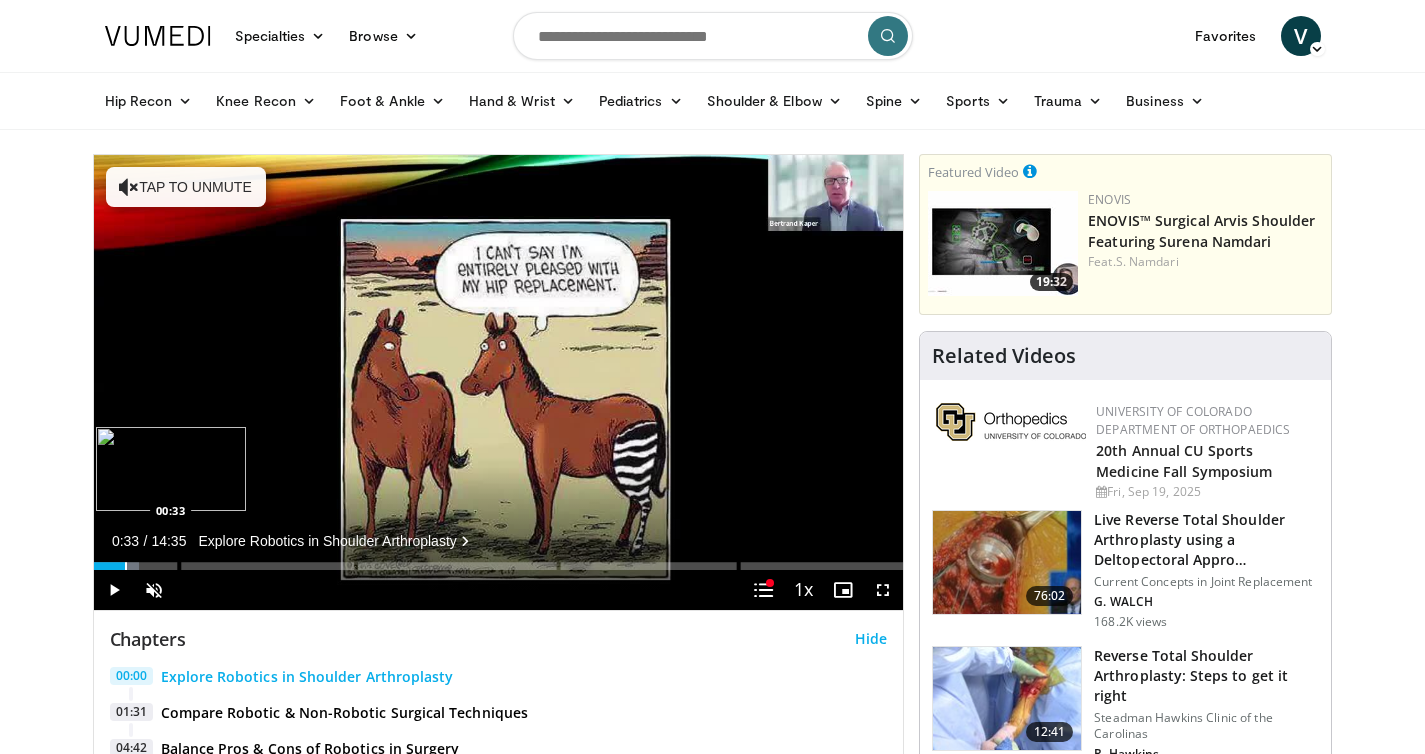 click at bounding box center [126, 566] 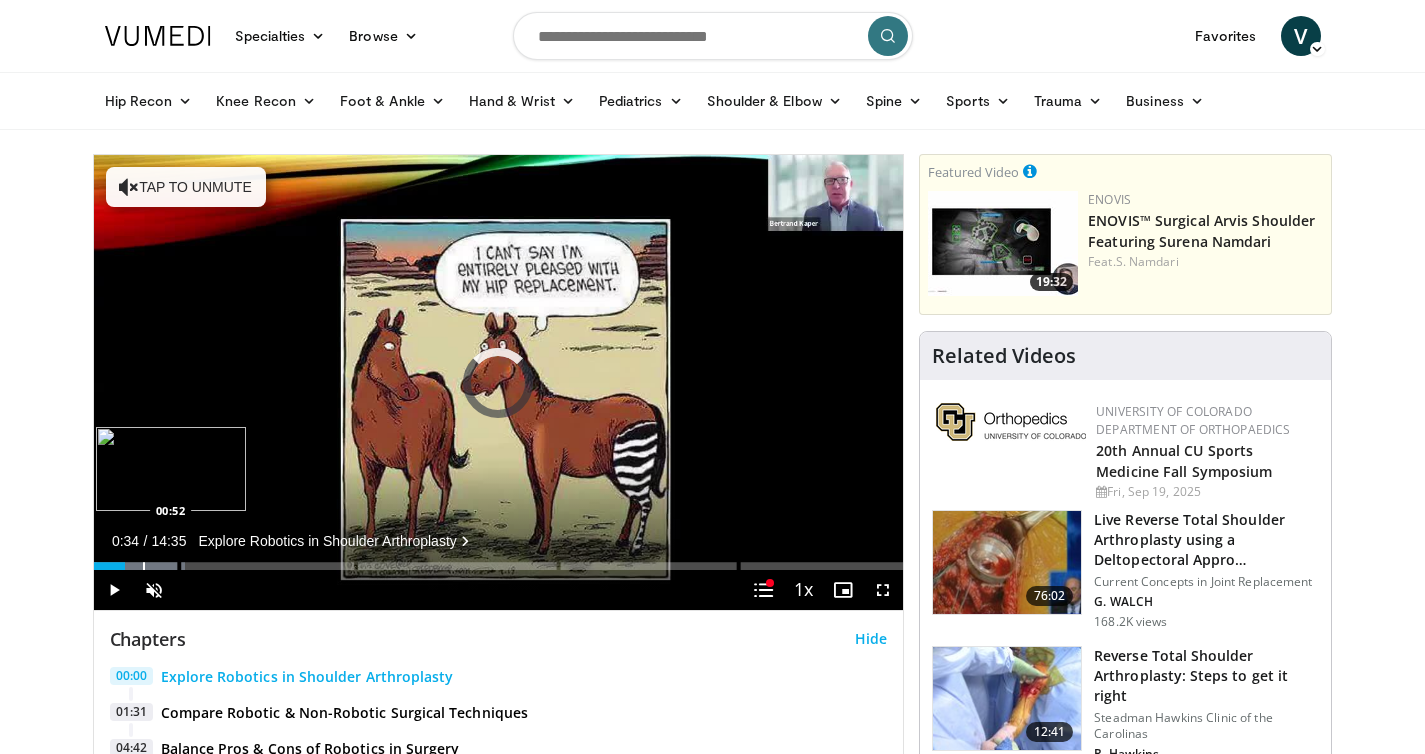 click at bounding box center (144, 566) 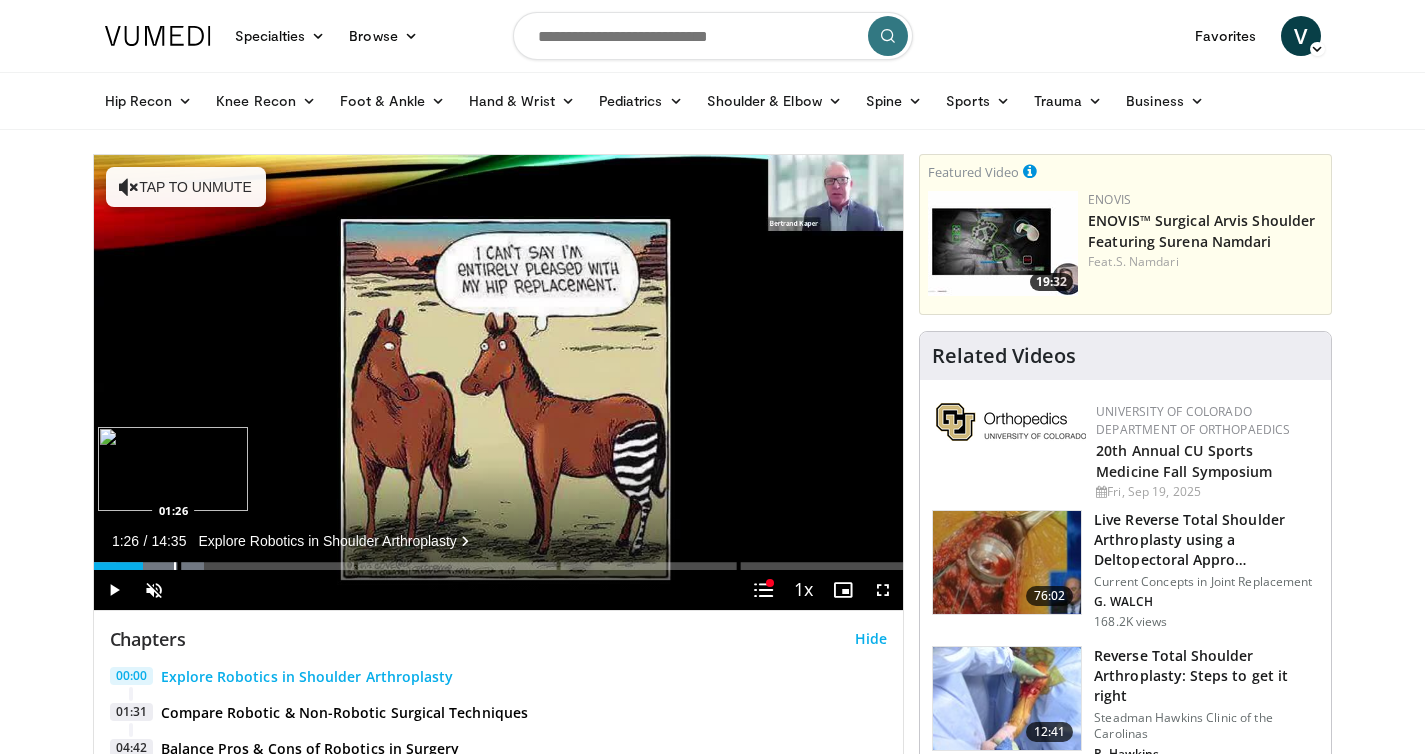 click at bounding box center (175, 566) 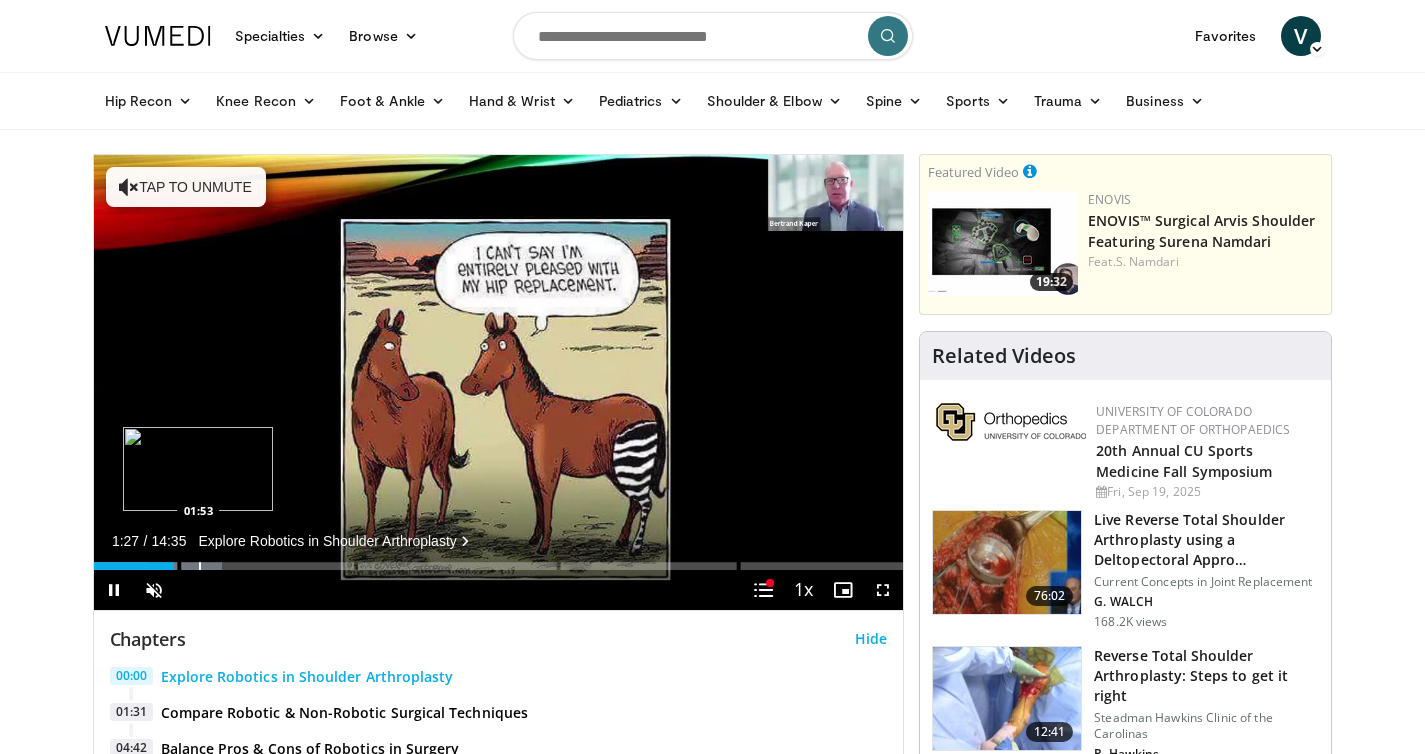 click on "Loaded :  15.86% 01:27" at bounding box center [499, 566] 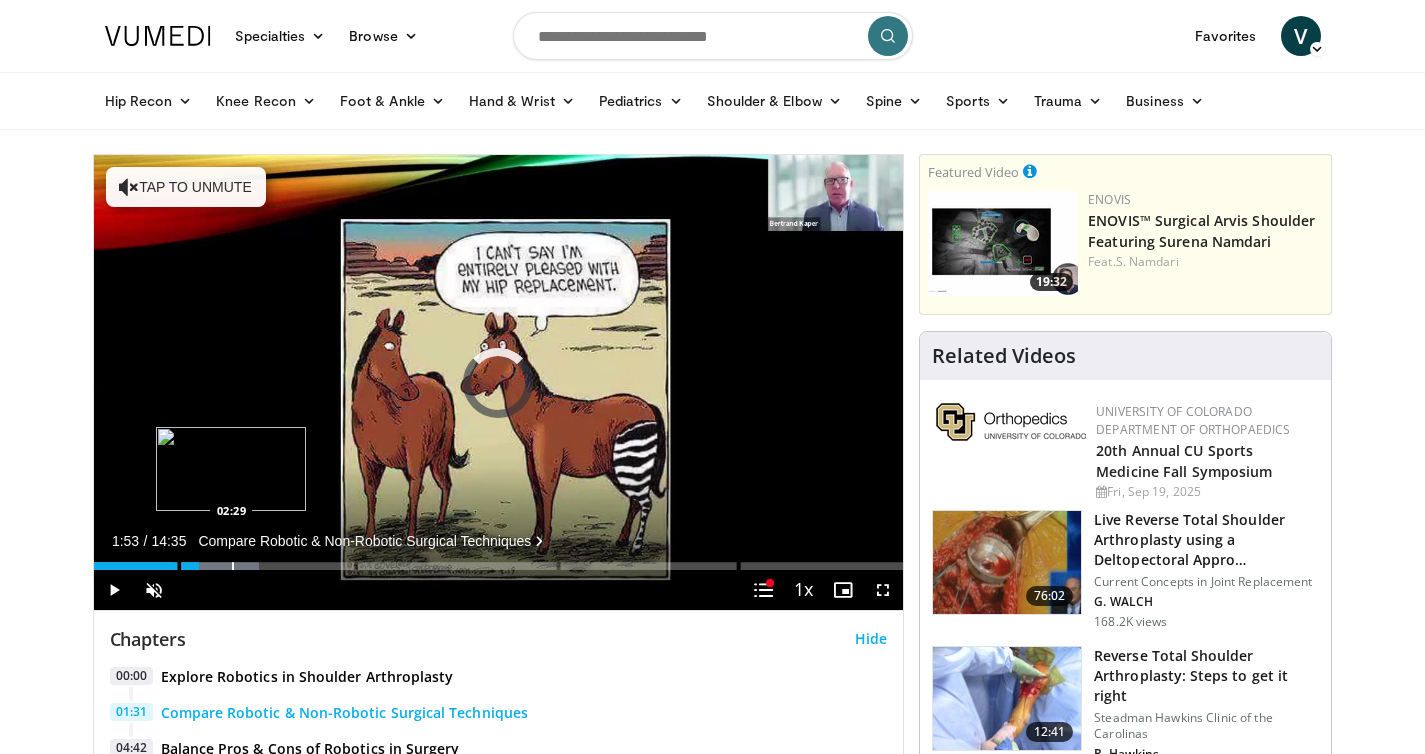 click at bounding box center [233, 566] 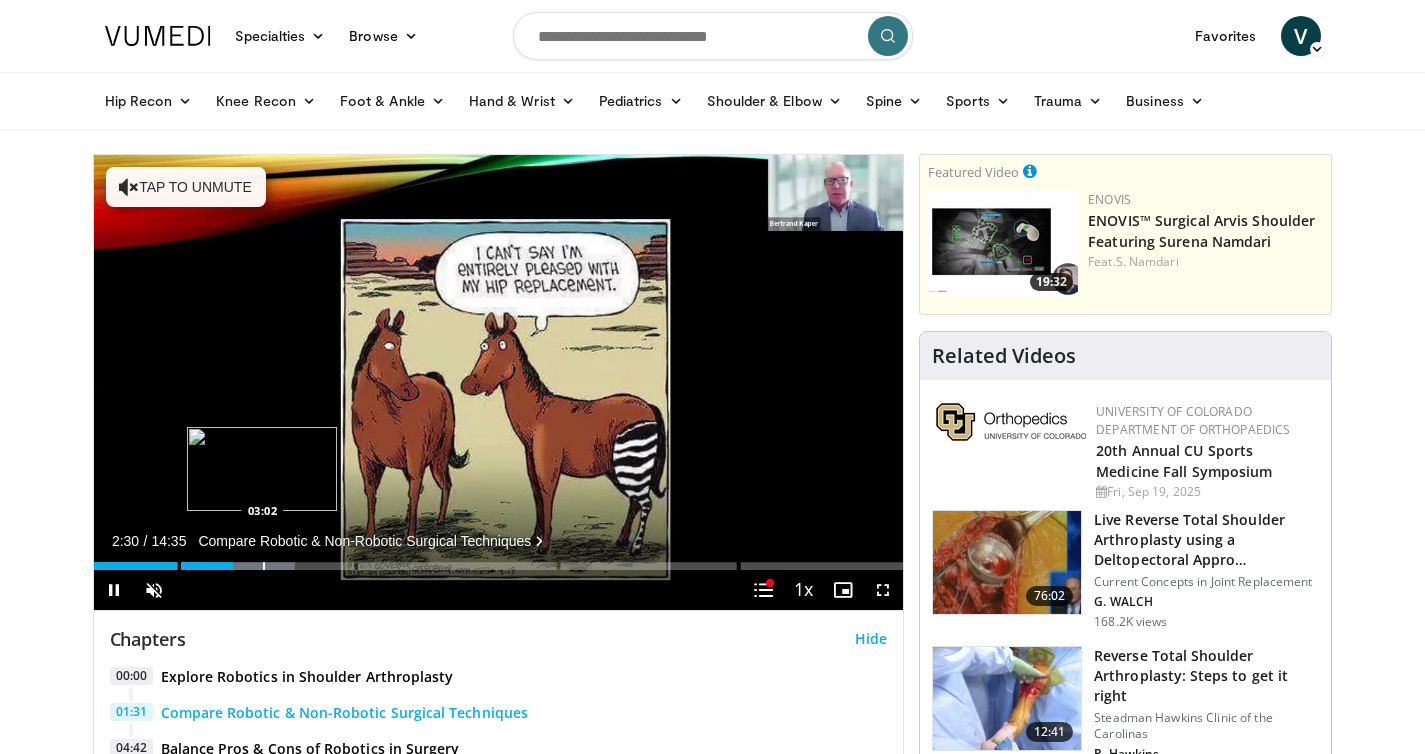 click on "10 seconds
Tap to unmute" at bounding box center [499, 382] 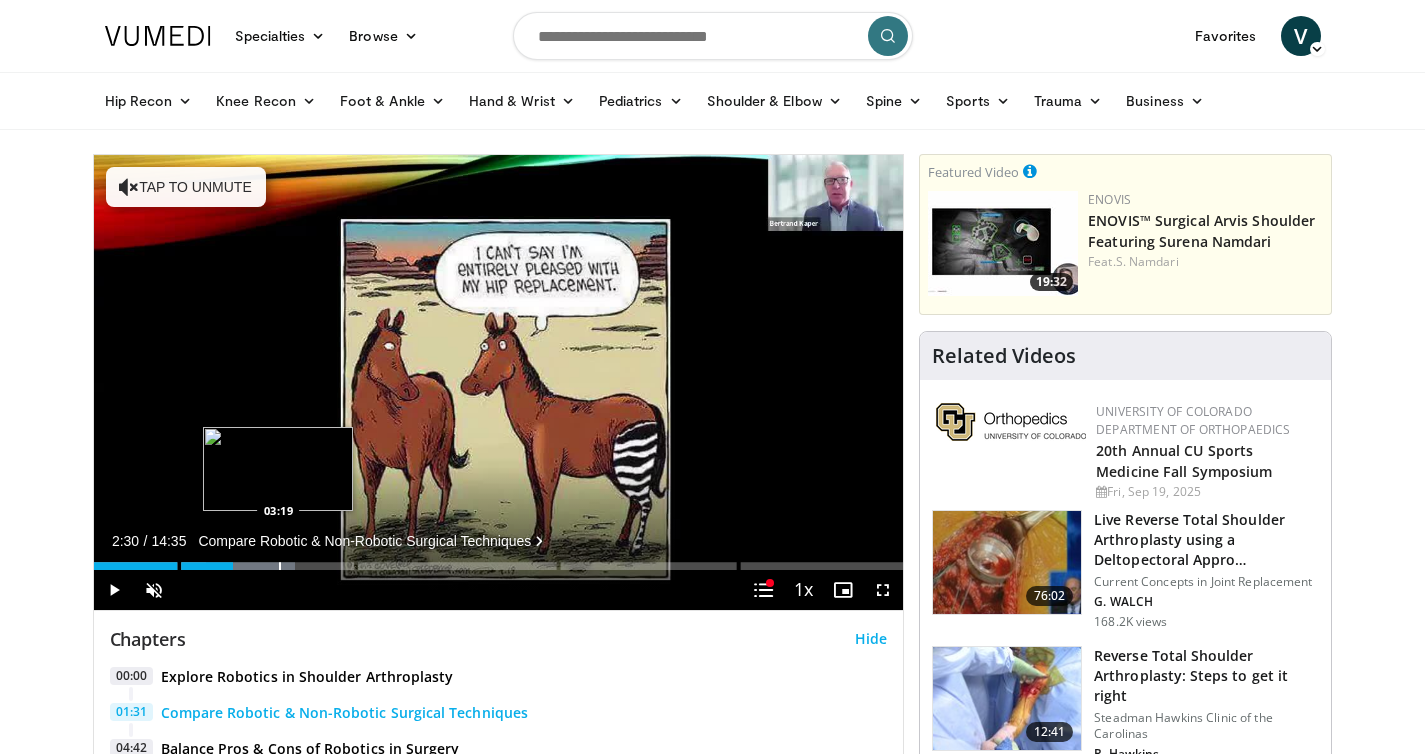 click on "Loaded :  24.93% 02:30 03:19" at bounding box center (499, 560) 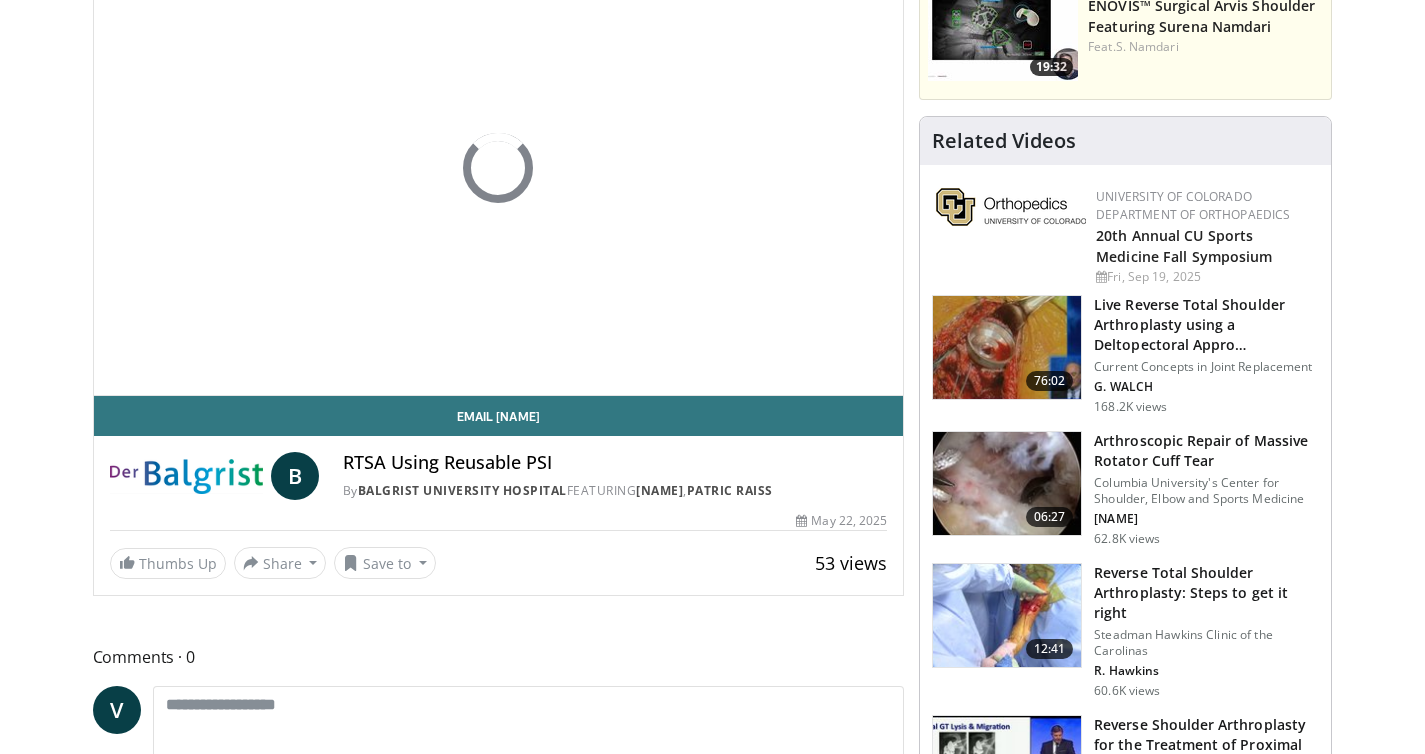 scroll, scrollTop: 218, scrollLeft: 0, axis: vertical 